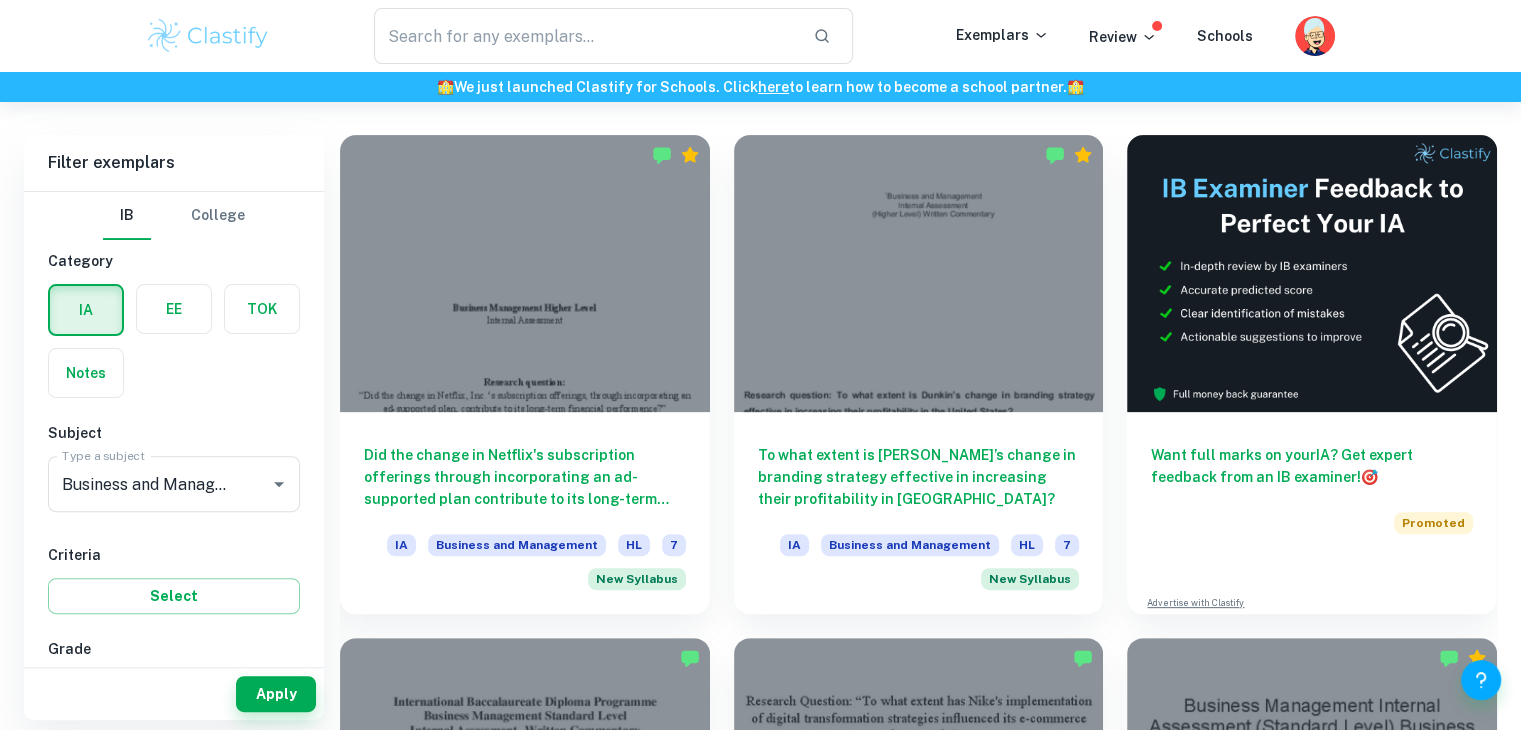 scroll, scrollTop: 532, scrollLeft: 0, axis: vertical 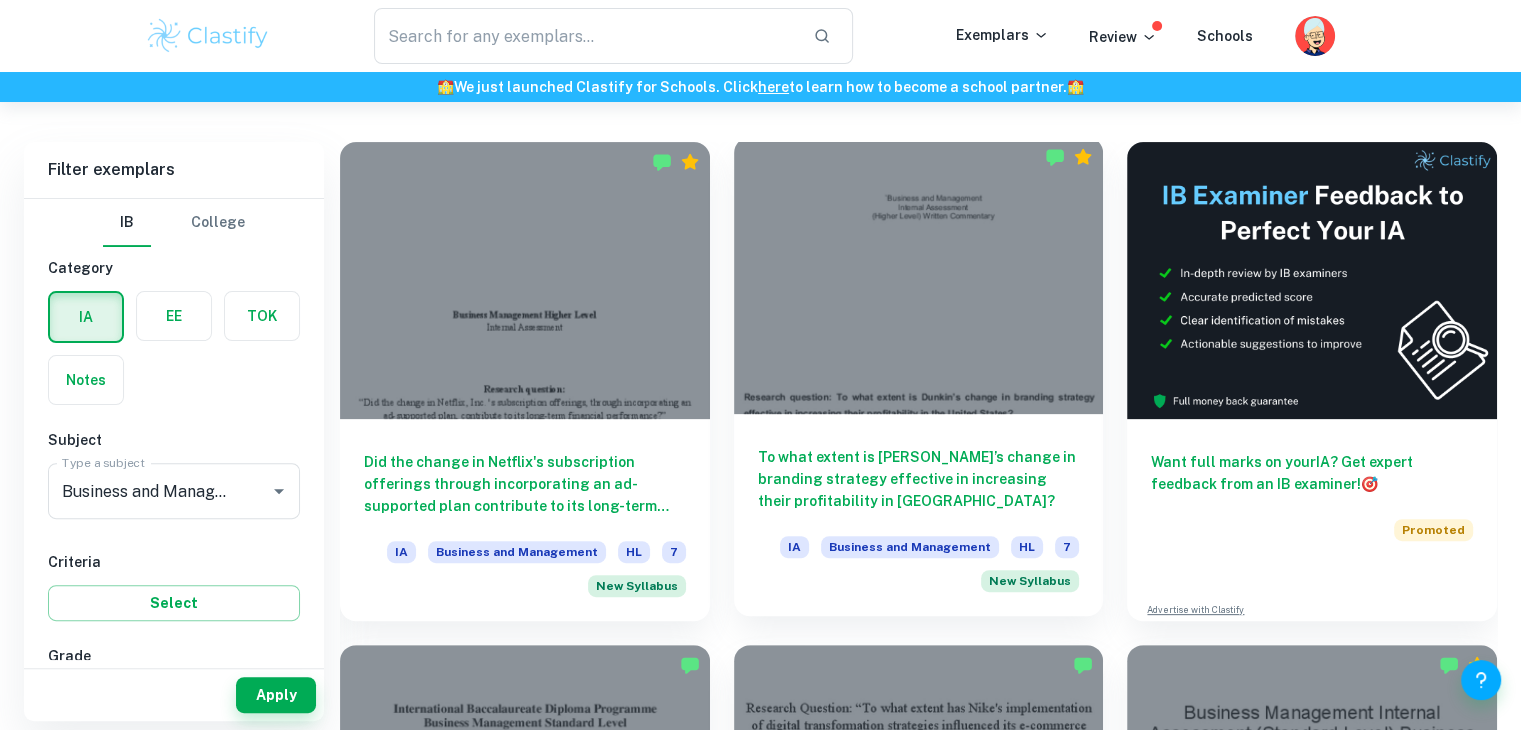click at bounding box center (919, 275) 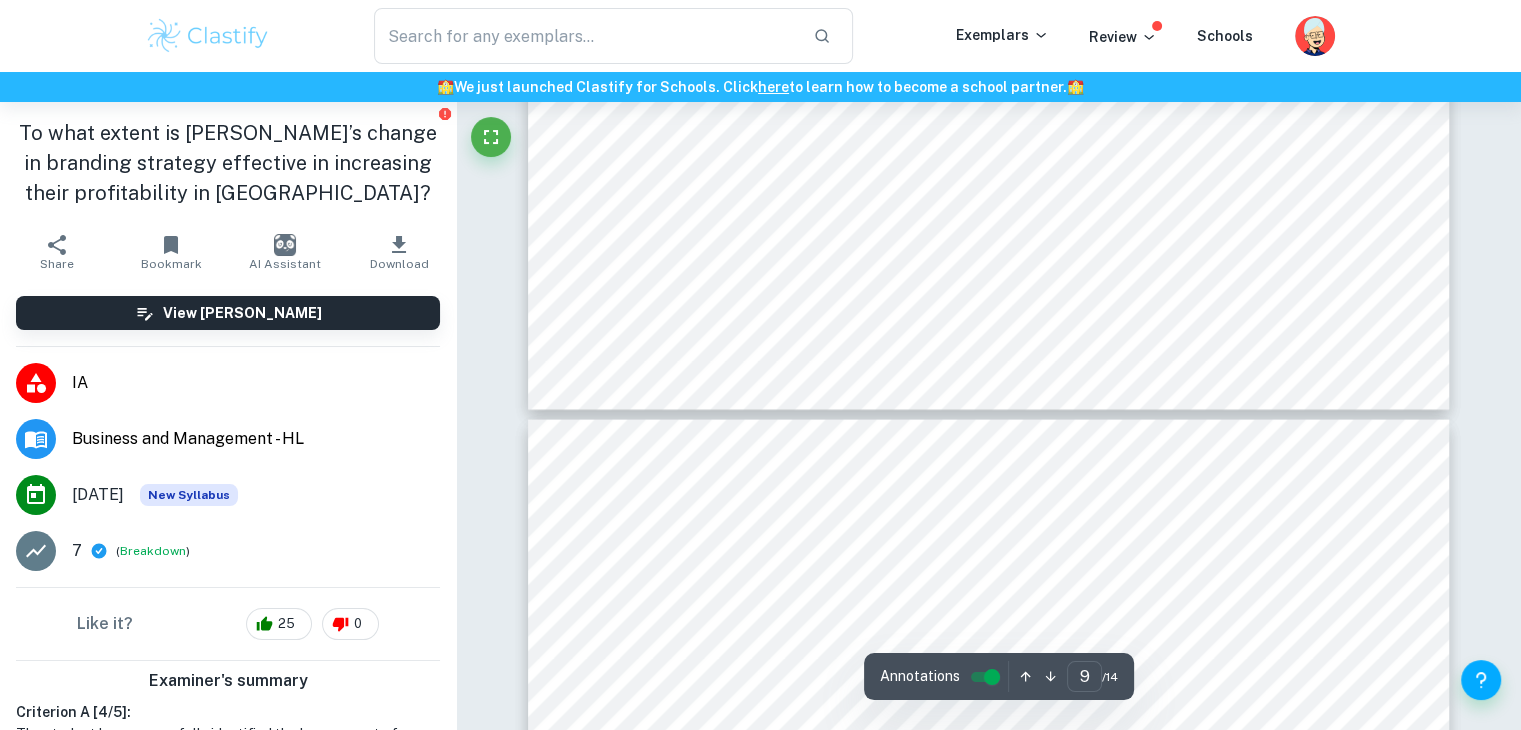 scroll, scrollTop: 11683, scrollLeft: 0, axis: vertical 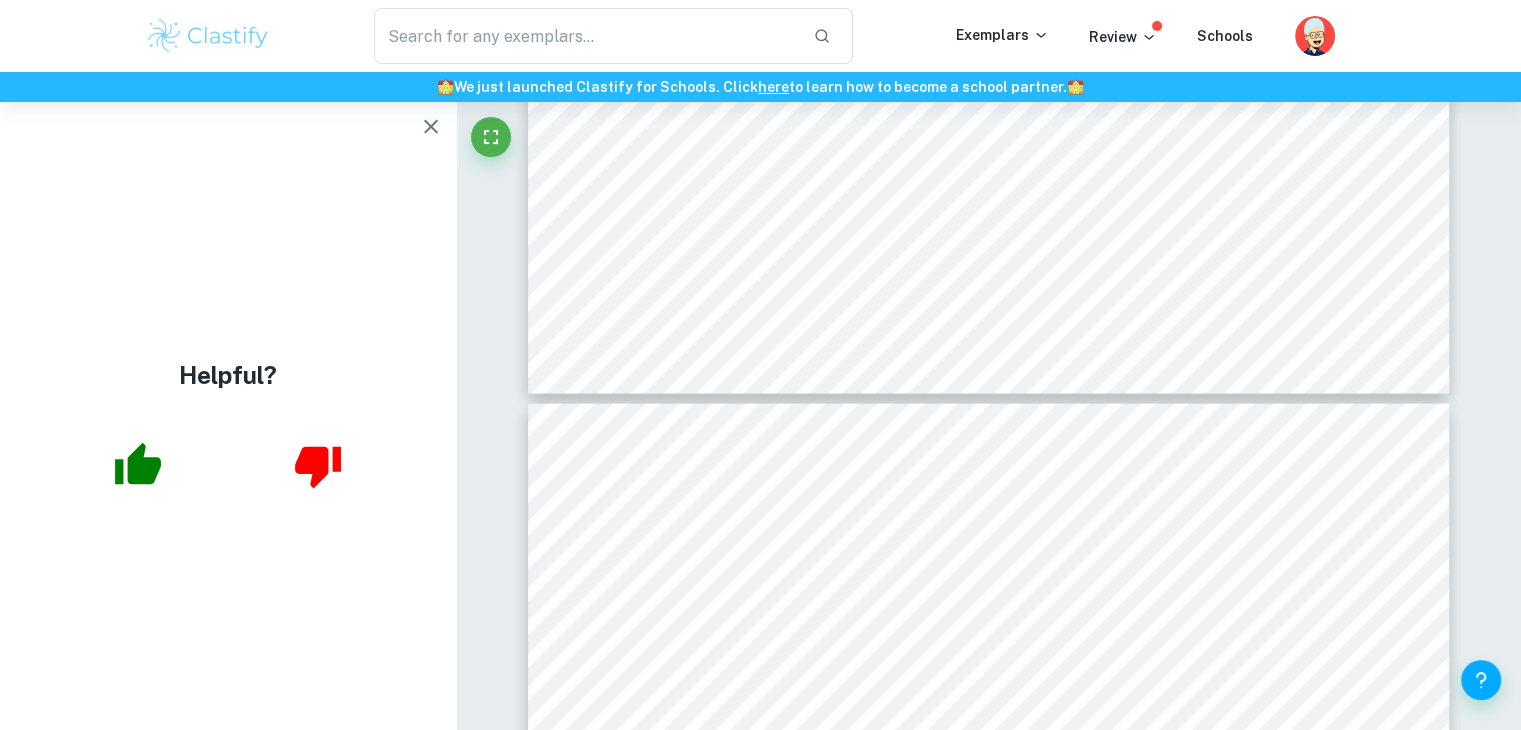 click 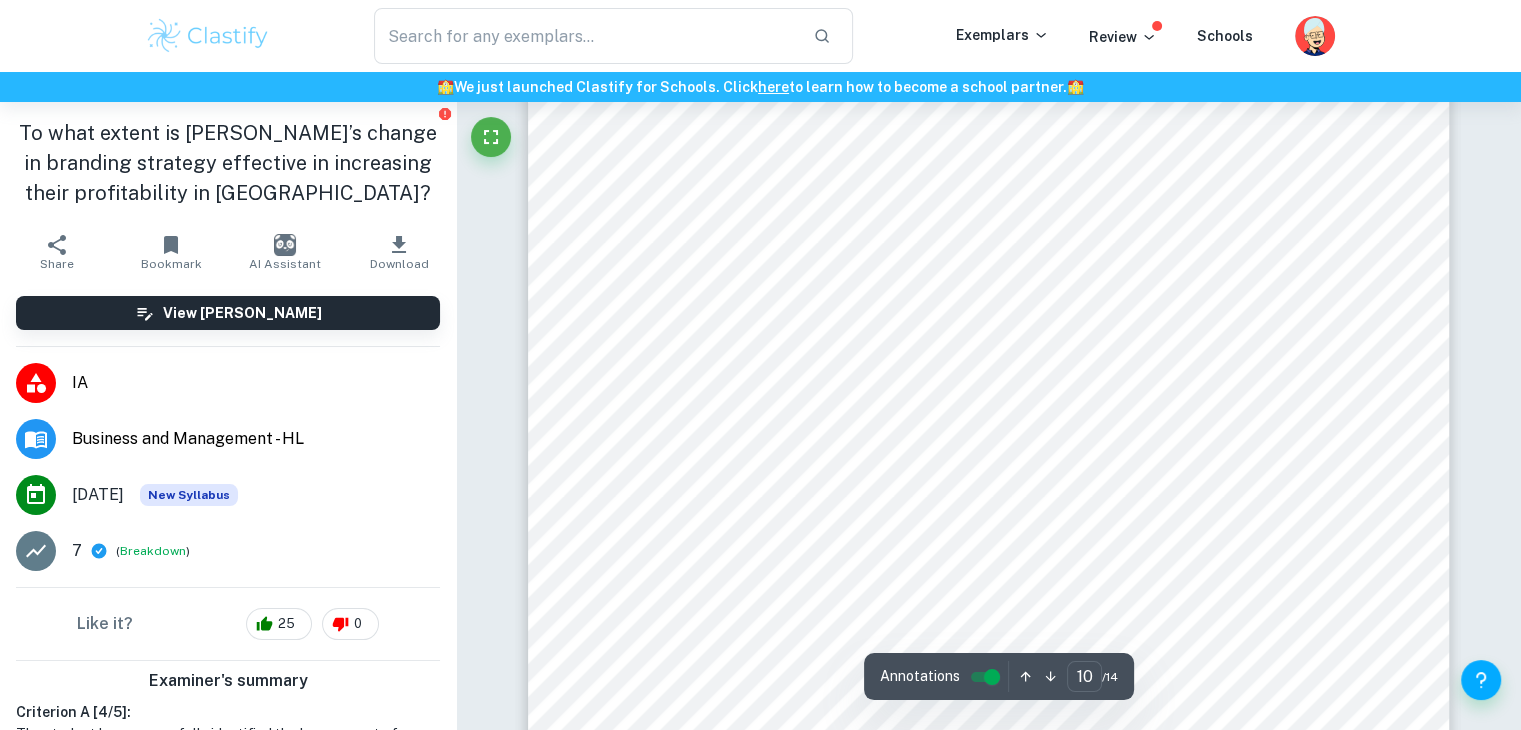 scroll, scrollTop: 12066, scrollLeft: 0, axis: vertical 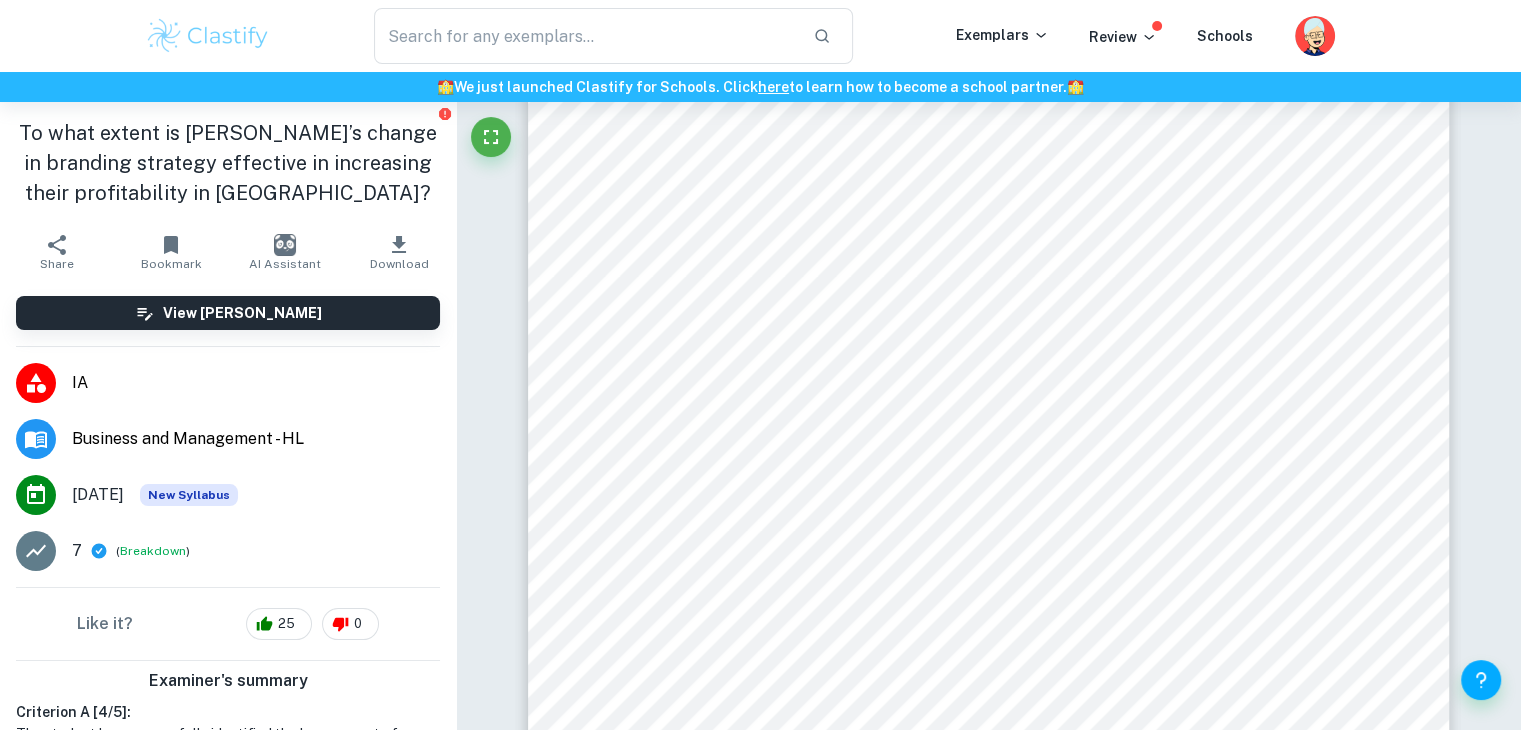 click on "To what extent is Dunkin9s change in branding strategy effective in increasing their profitability in [GEOGRAPHIC_DATA]? Page 10 of 29 quality equipment and more aggressive promotions on social media 26   to strengthen their foothold in the coffee market   27   . According to CNBC, beverages   accounted   for   60%   of   Dunkin9s   sales   revenue   in   [DATE]   28   . Additionally, from Figure 4, coffee is seen to be Dunkin9s rising star product, with a high market growth rate and market share, occupying 26% of the US coffee market. As of 2023, the global coffee market is projected to witness a compound annual growth rate (CAGR) of 4.72% from [DATE] to [DATE]. Coffee also has higher profit margins than donuts due to lower production costs, allowing Dunkin to exploit economies of scale. Hence, making the change   towards beverages has driven Dunkin9s sales, and is an intelligent business strategy to safeguard and increase Dunkin9s long term profitability. 4.2 Porter9s Generic Strategies operational costs   29" at bounding box center (989, 689) 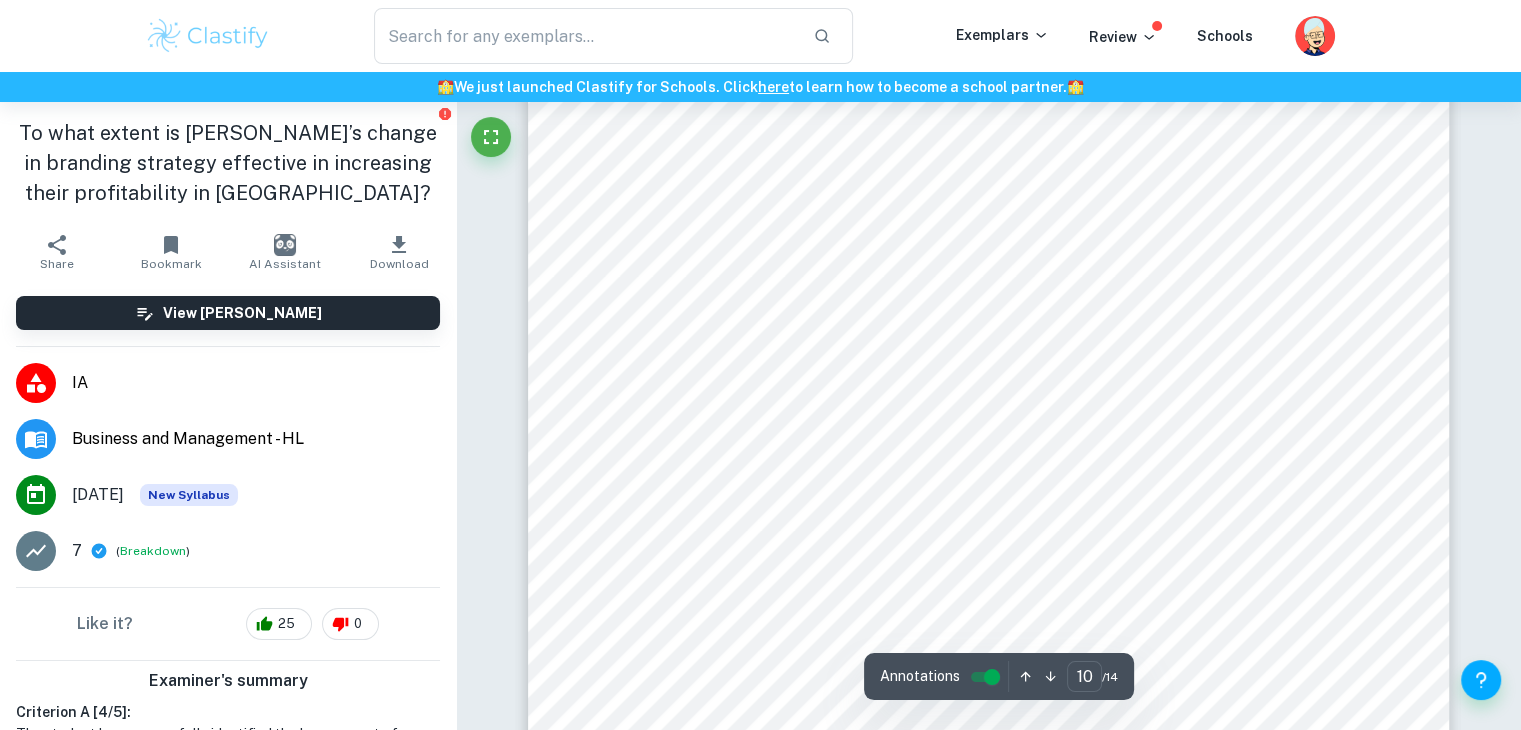 click on "To what extent is Dunkin9s change in branding strategy effective in increasing their profitability in [GEOGRAPHIC_DATA]? Page 10 of 29 quality equipment and more aggressive promotions on social media 26   to strengthen their foothold in the coffee market   27   . According to CNBC, beverages   accounted   for   60%   of   Dunkin9s   sales   revenue   in   [DATE]   28   . Additionally, from Figure 4, coffee is seen to be Dunkin9s rising star product, with a high market growth rate and market share, occupying 26% of the US coffee market. As of 2023, the global coffee market is projected to witness a compound annual growth rate (CAGR) of 4.72% from [DATE] to [DATE]. Coffee also has higher profit margins than donuts due to lower production costs, allowing Dunkin to exploit economies of scale. Hence, making the change   towards beverages has driven Dunkin9s sales, and is an intelligent business strategy to safeguard and increase Dunkin9s long term profitability. 4.2 Porter9s Generic Strategies operational costs   29" at bounding box center (989, 689) 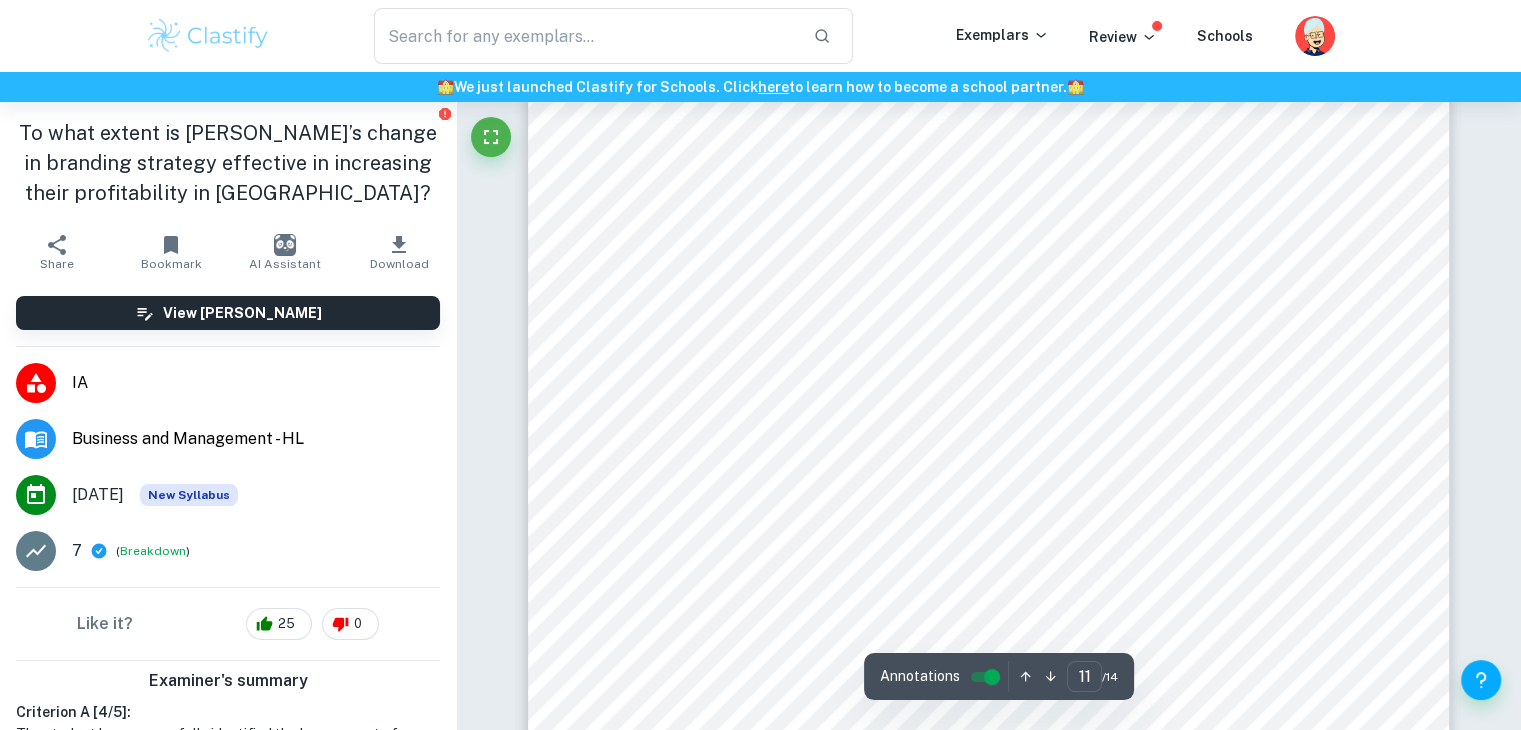 scroll, scrollTop: 13623, scrollLeft: 0, axis: vertical 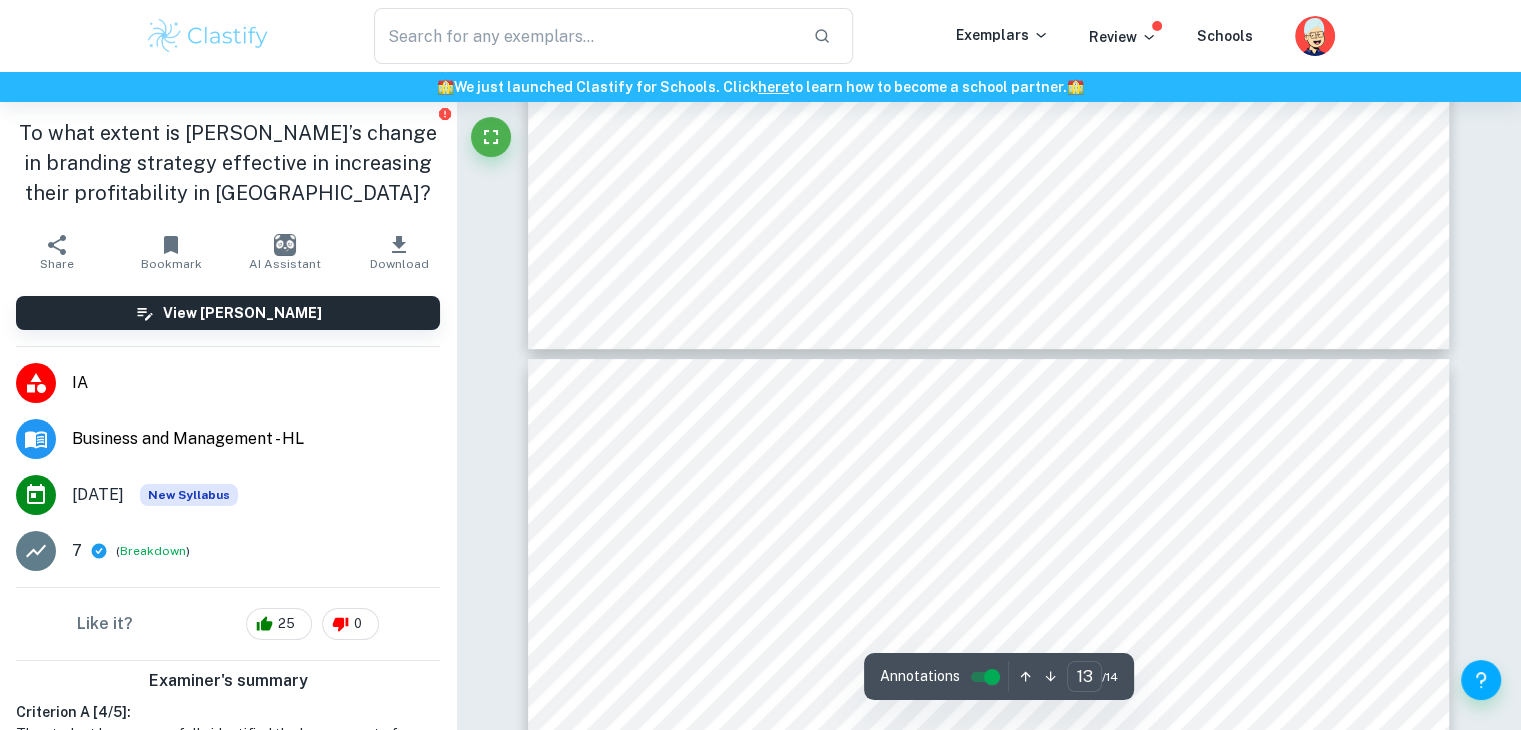 type on "12" 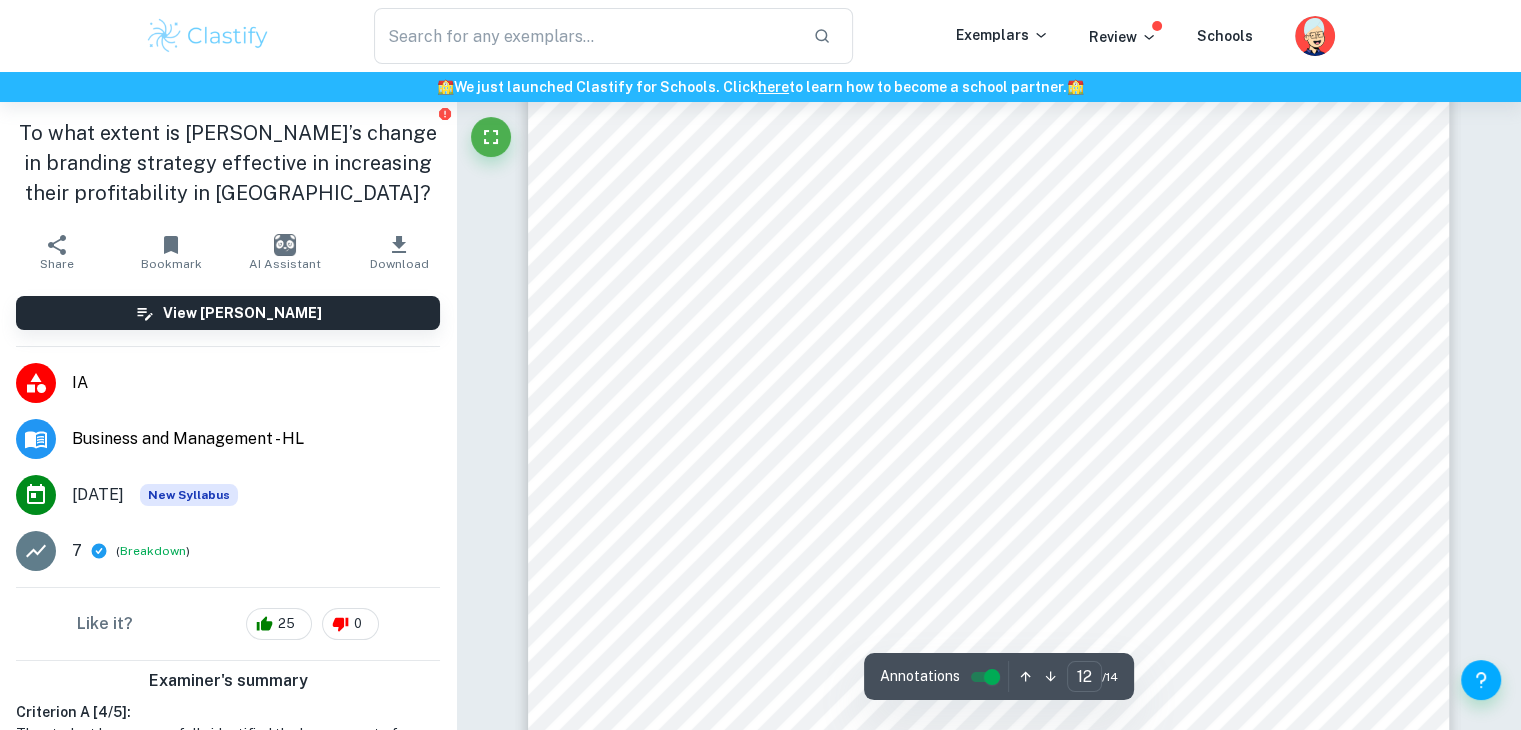 scroll, scrollTop: 14631, scrollLeft: 0, axis: vertical 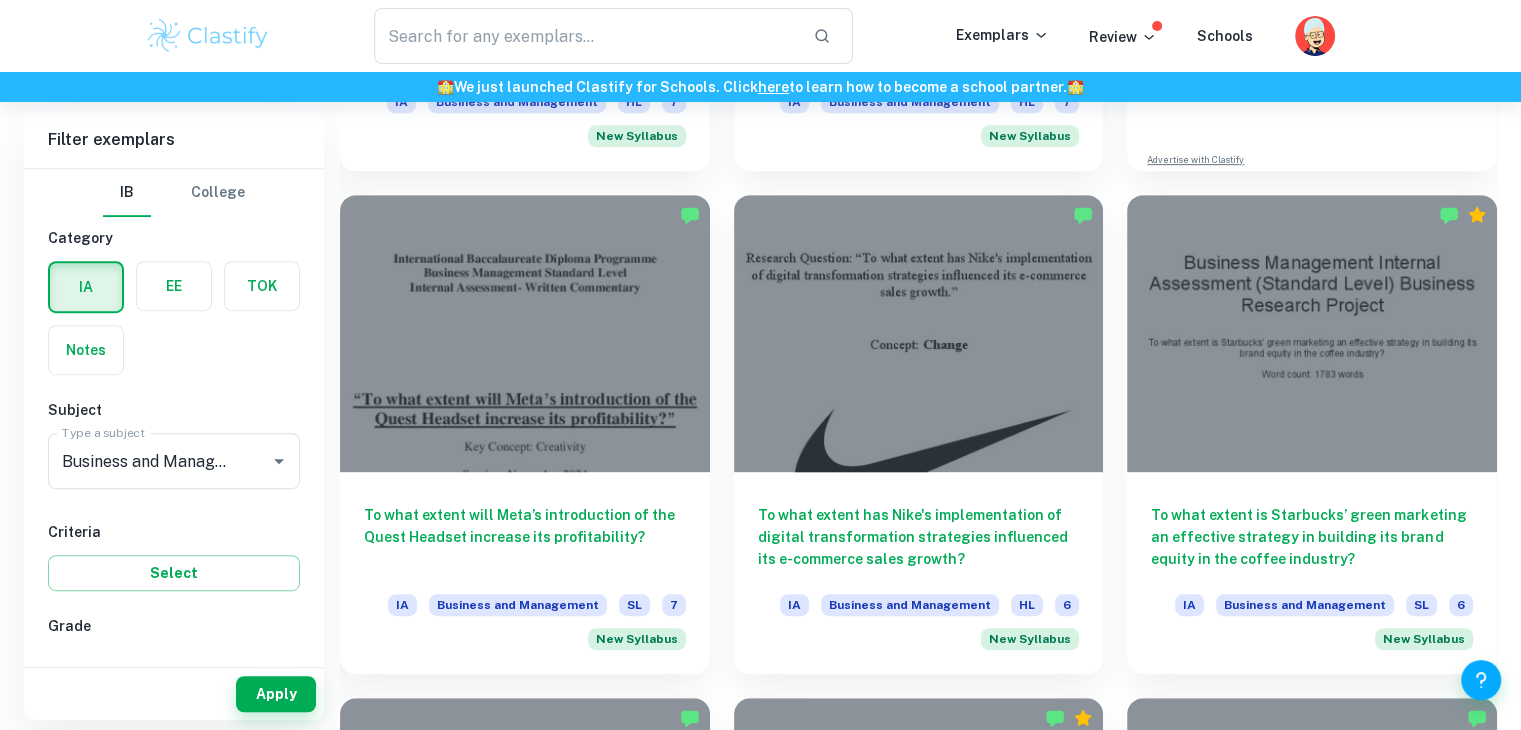 click at bounding box center [919, 333] 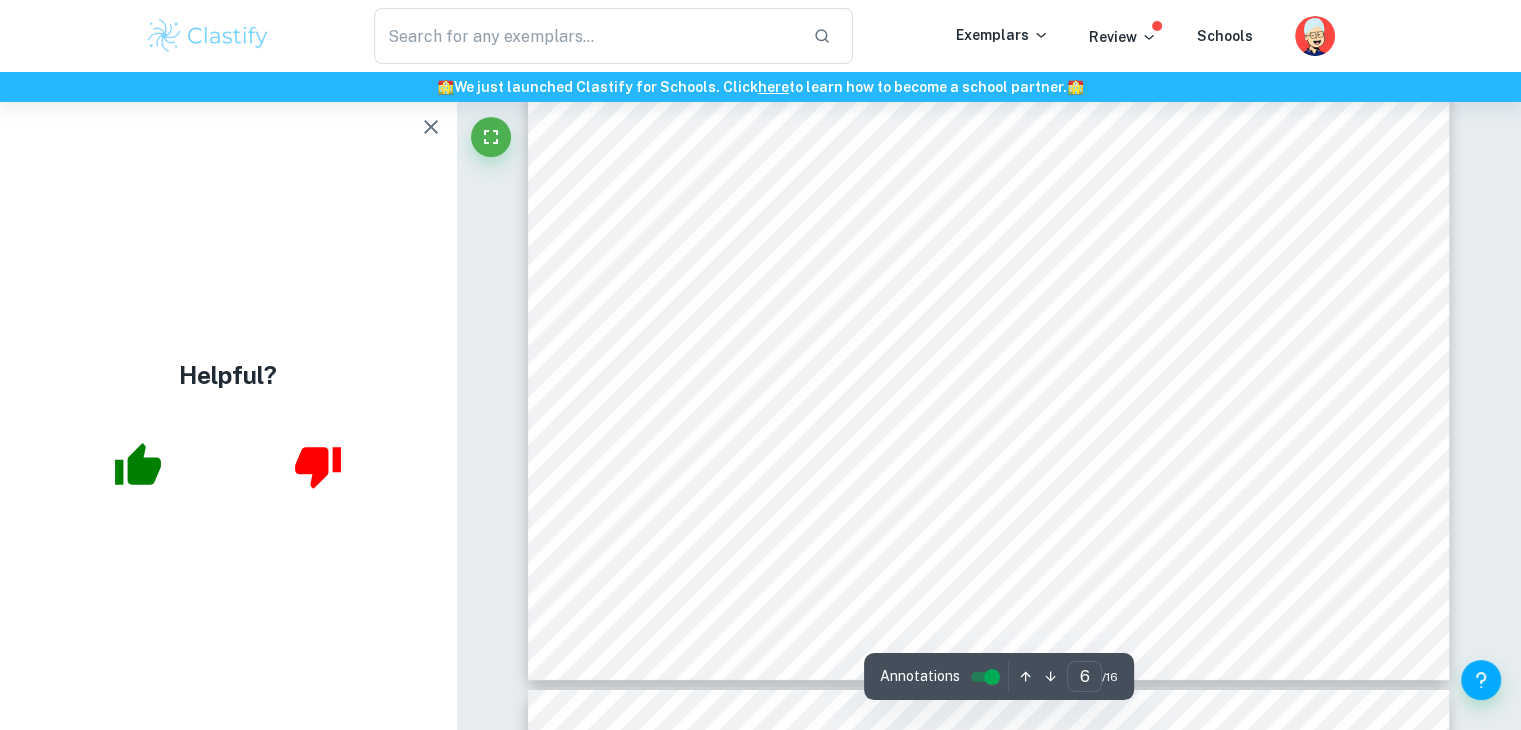 scroll, scrollTop: 6800, scrollLeft: 0, axis: vertical 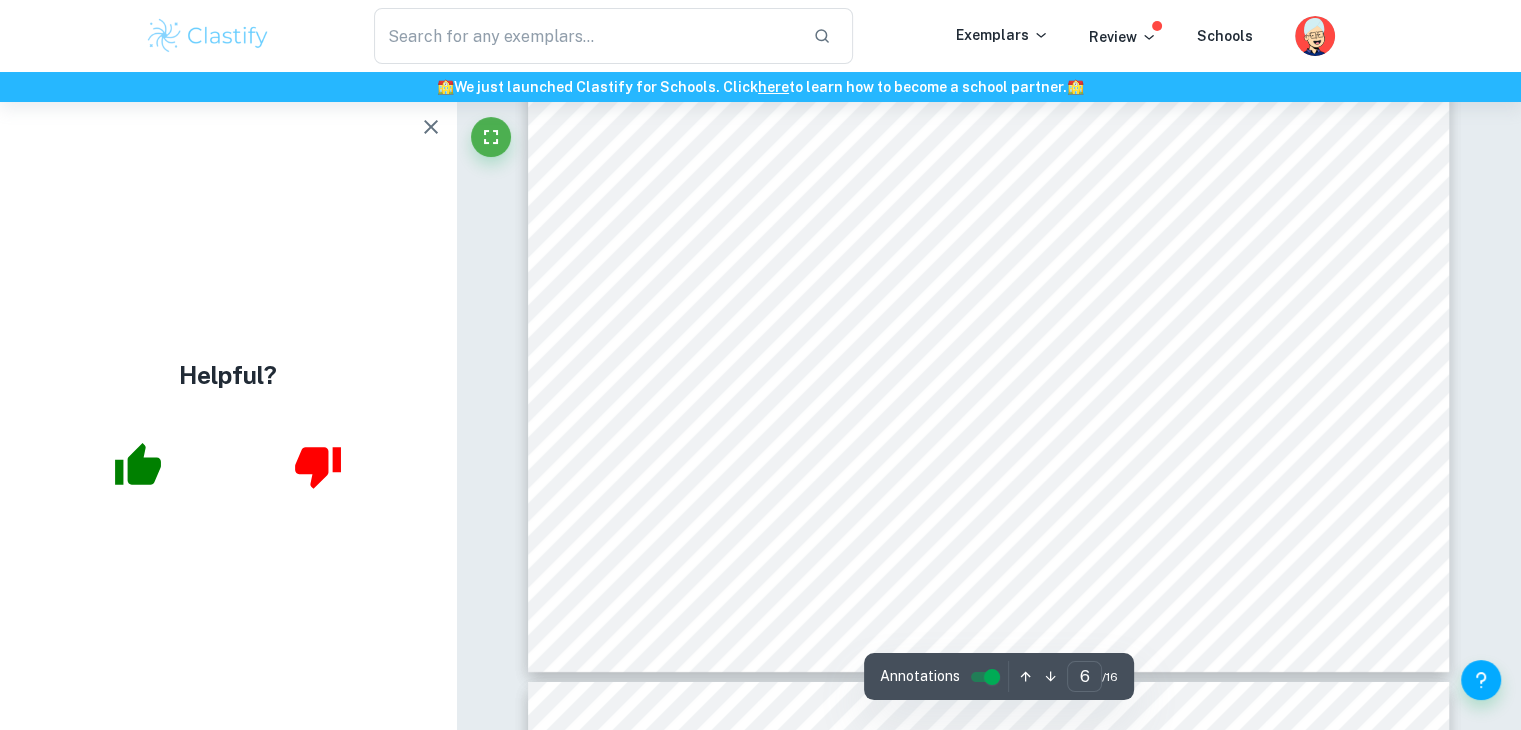 click at bounding box center [228, 466] 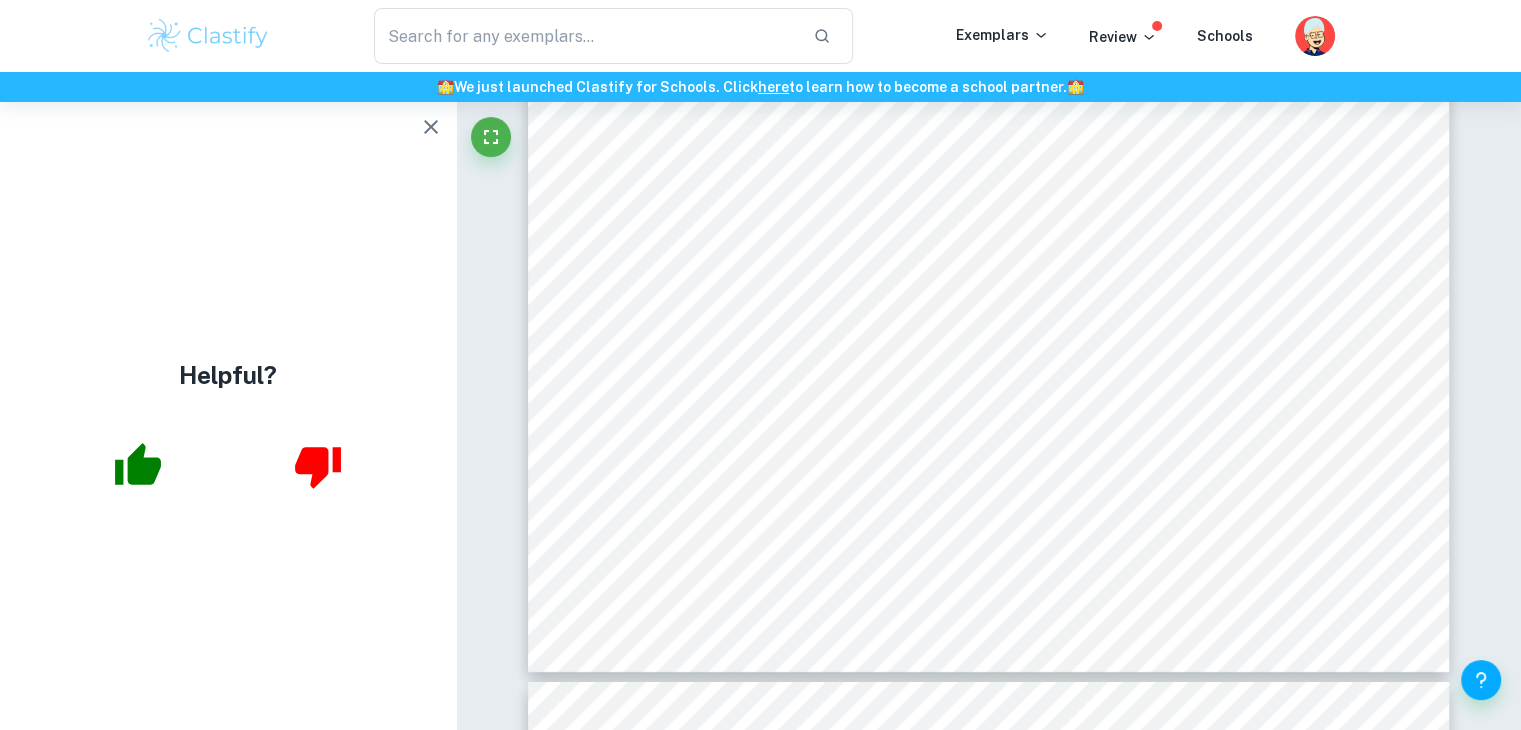 click 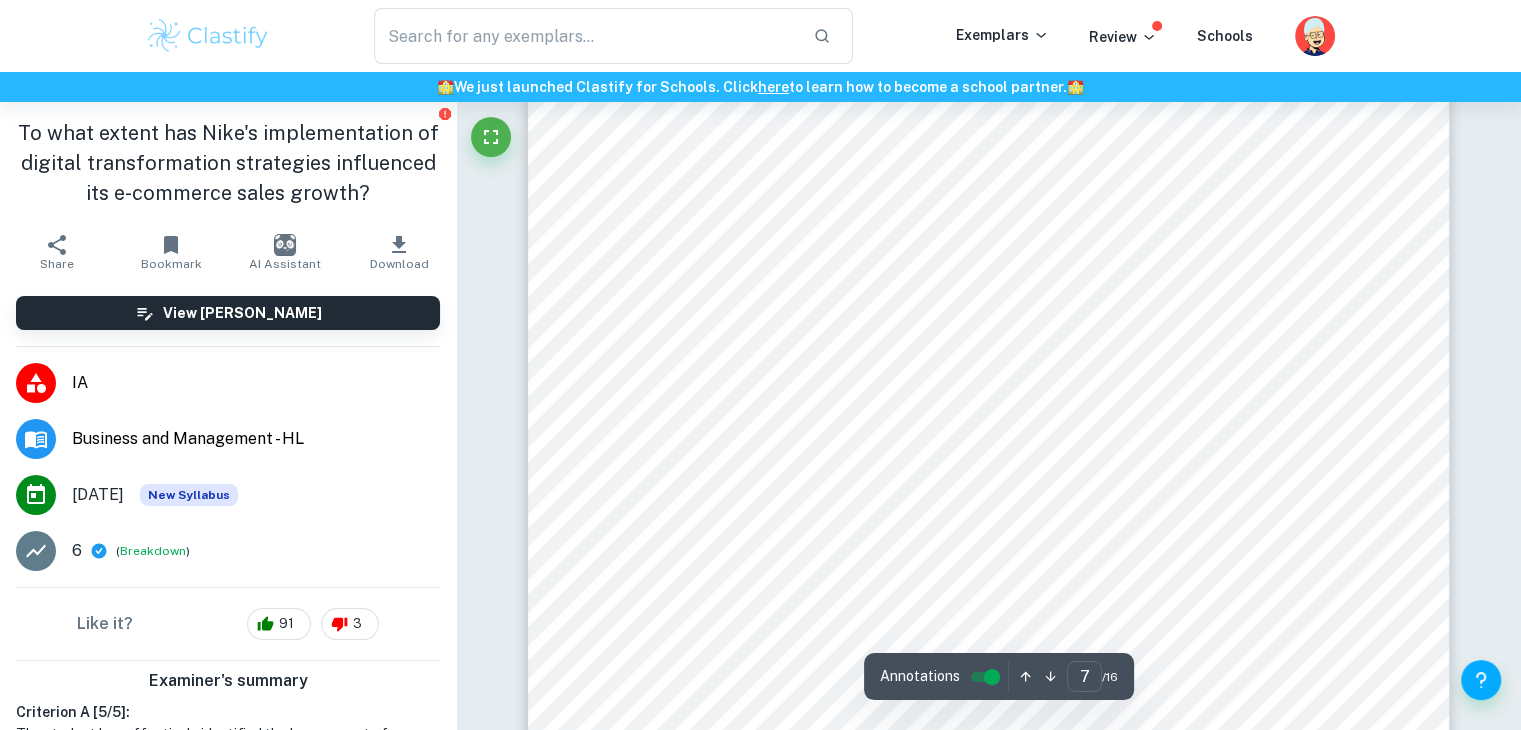 scroll, scrollTop: 7484, scrollLeft: 0, axis: vertical 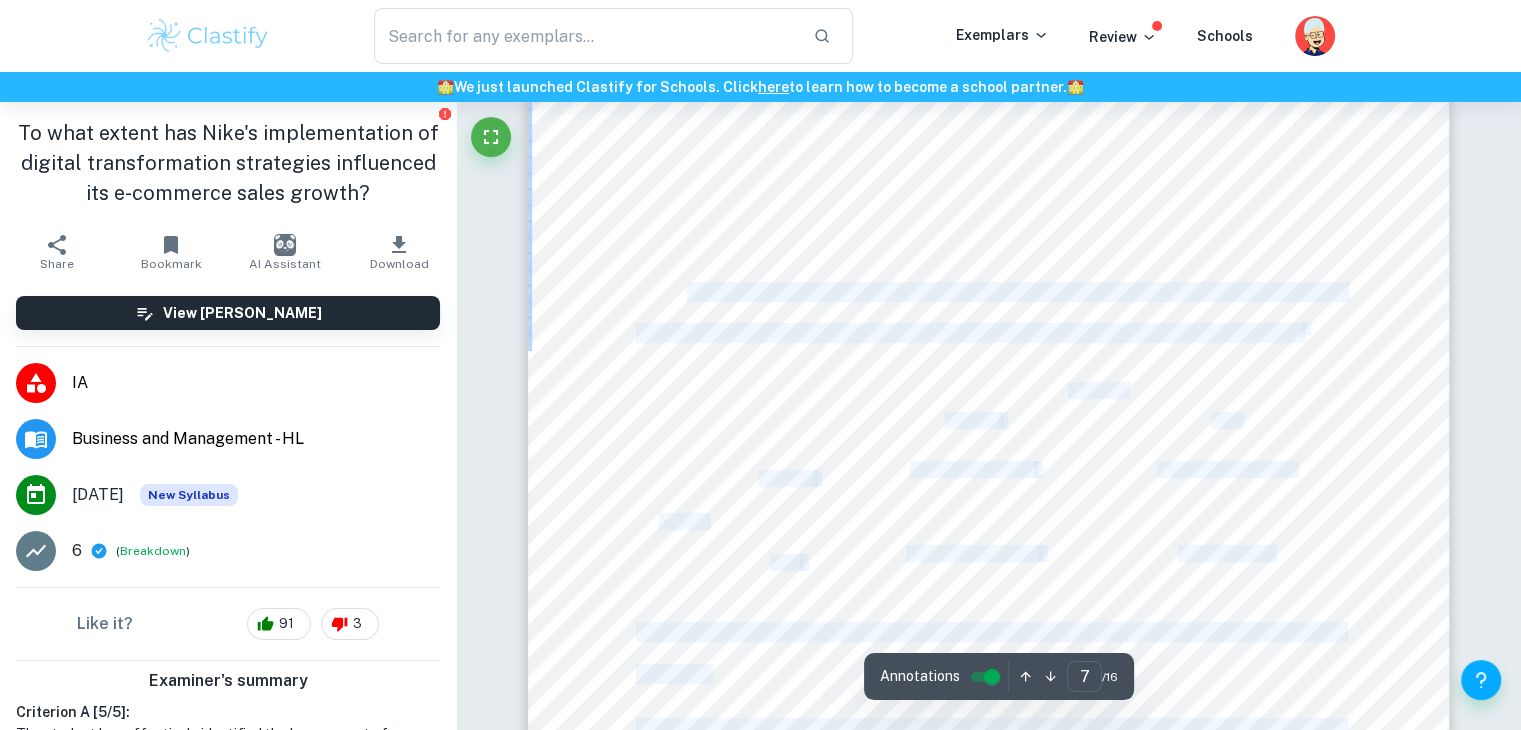 drag, startPoint x: 620, startPoint y: 284, endPoint x: 686, endPoint y: 291, distance: 66.37017 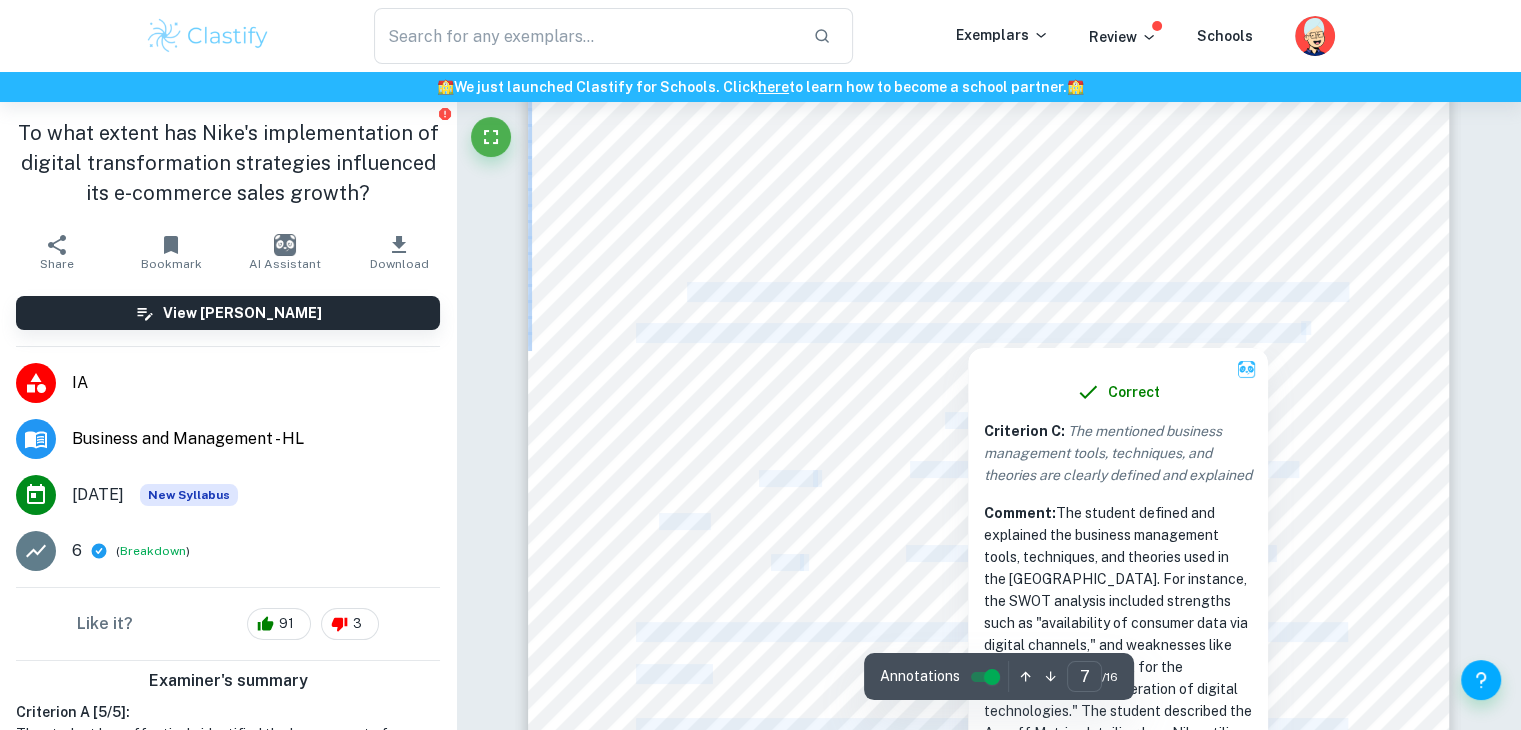 scroll, scrollTop: 7196, scrollLeft: 0, axis: vertical 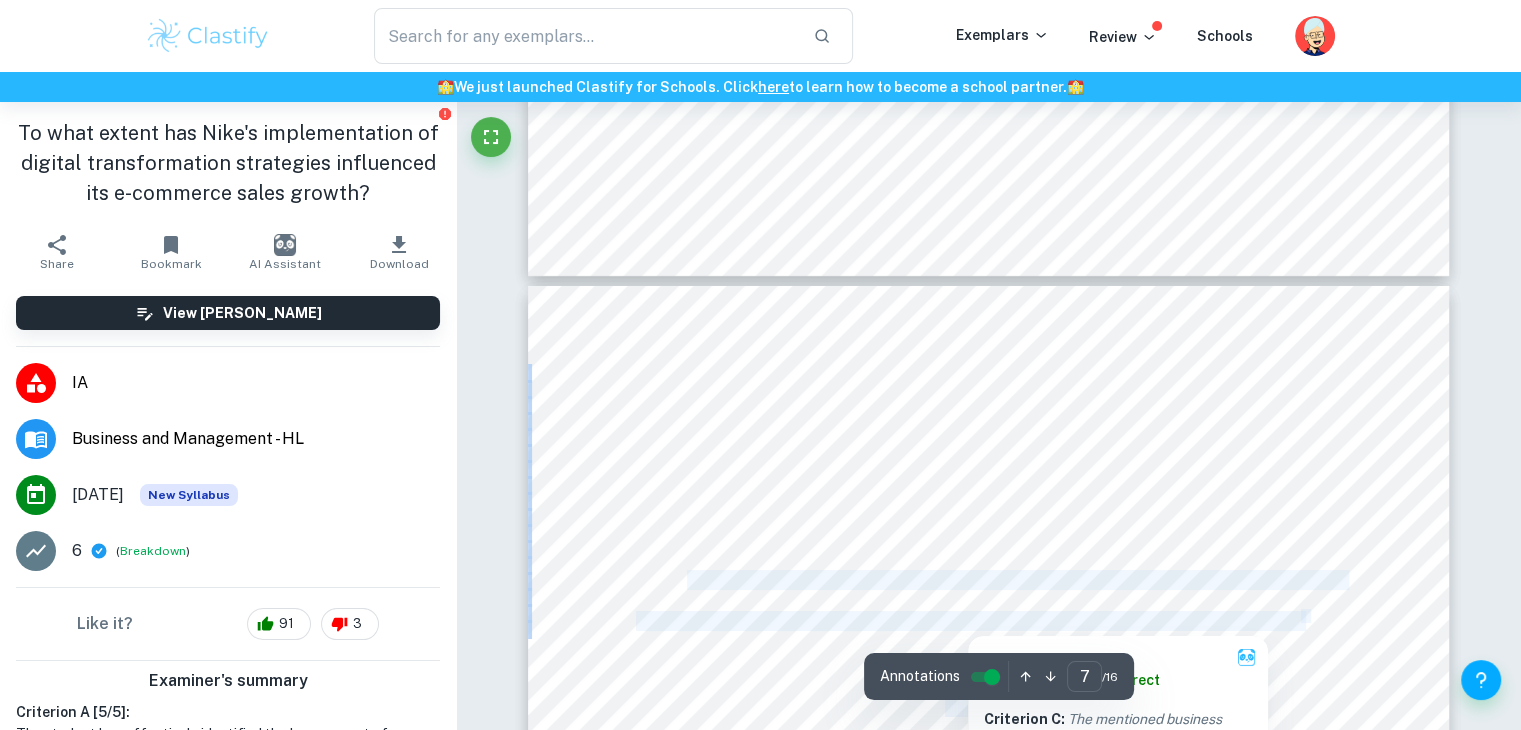 click on "6 Overall, the SWOT analysis indicates that Nike9s proactive approach to   change   and innovation allow for a successful digital transformation, provided the company continues to manage the associated risks effectively. Ansoff matrix: Ansoff Matrix is an enterprise growth planning tool that examines routes of expansion for companies to make strategic decisions, avoiding risks while capturing growth opportunities. 8 Products Existing   New Market Existing   Market Penetration   Product Development New   Market Development   Diversification *Note: Box highlighted indicates the product marketing strategy of Nike9s Digital Transformation strategies. Nike has employed digital transformation techniques to stimulate market penetration of both local and foreign markets. One of these is improving and   changing   its e-commerce platforms, making sure that the online shopping experience is optimized, employing digital marketing strategies that enhance brand loyalty and repeat purchases.   ; ; %     change   8" at bounding box center (989, 882) 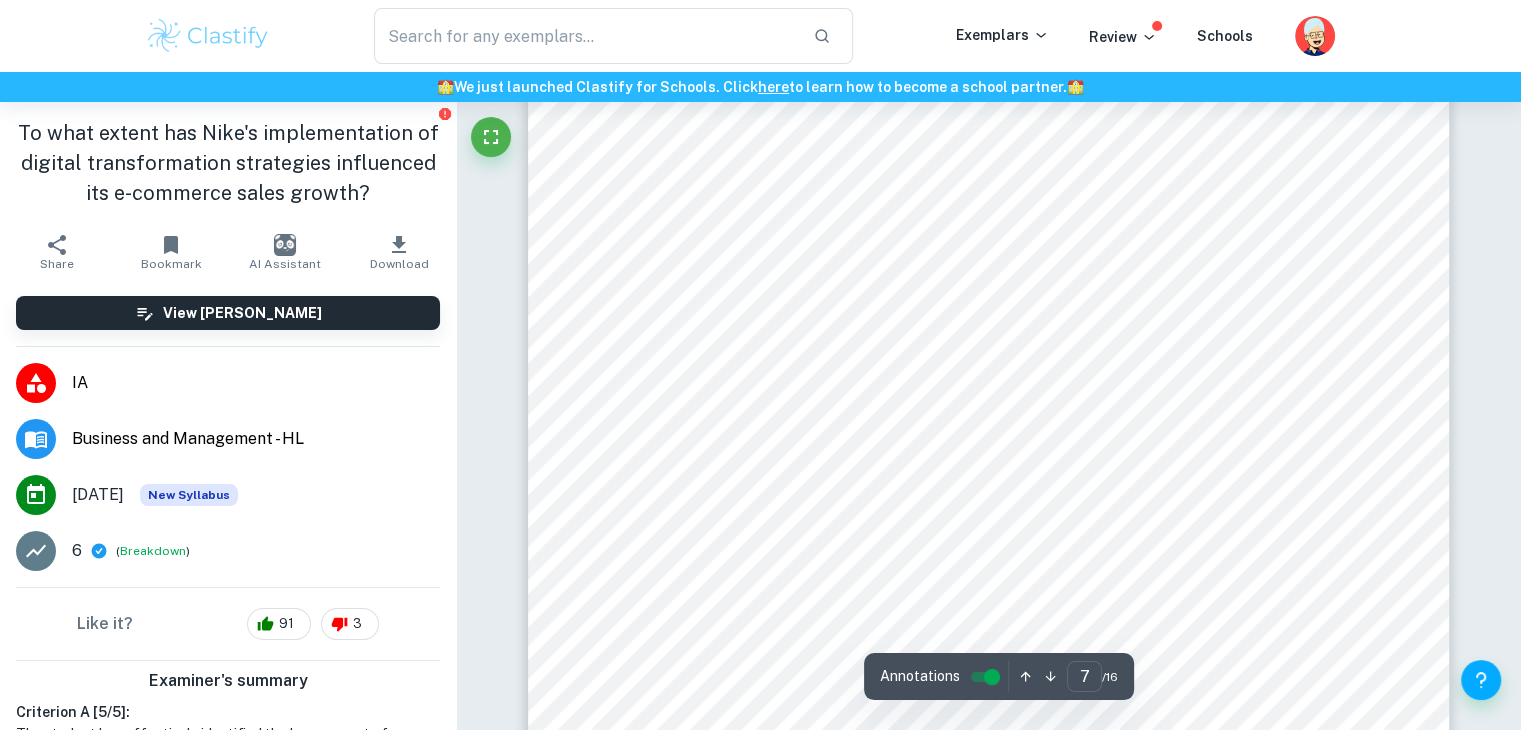 scroll, scrollTop: 7551, scrollLeft: 0, axis: vertical 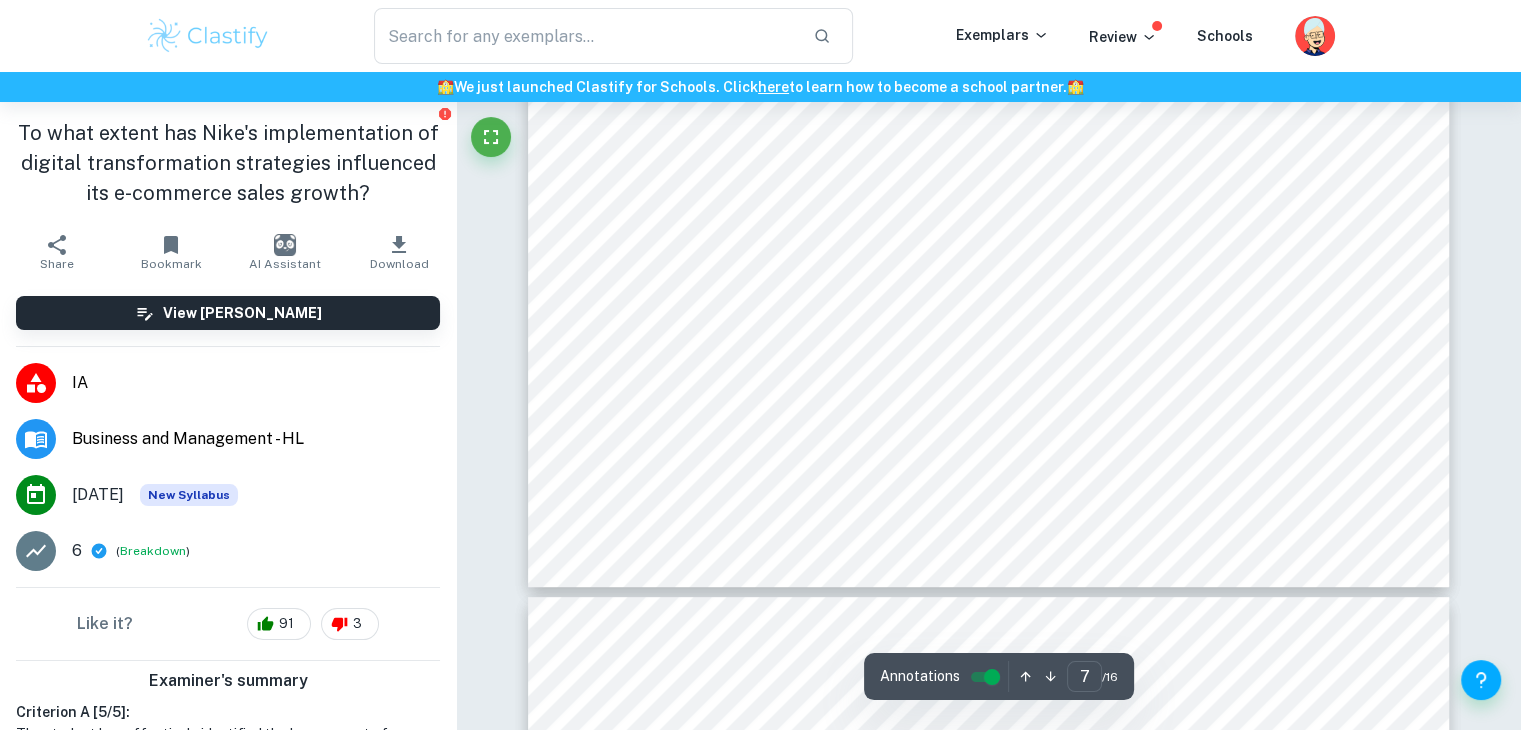 type on "8" 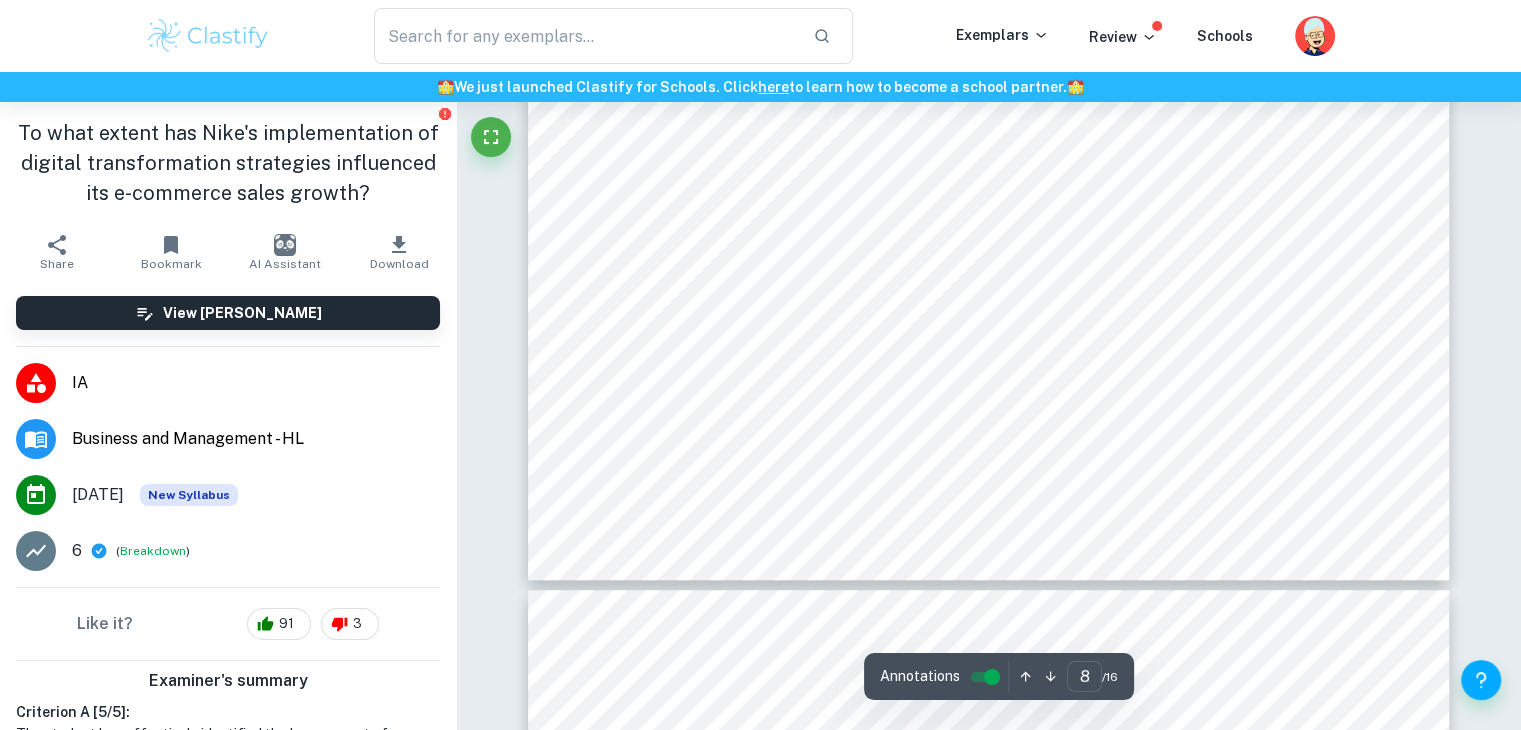 scroll, scrollTop: 9300, scrollLeft: 0, axis: vertical 